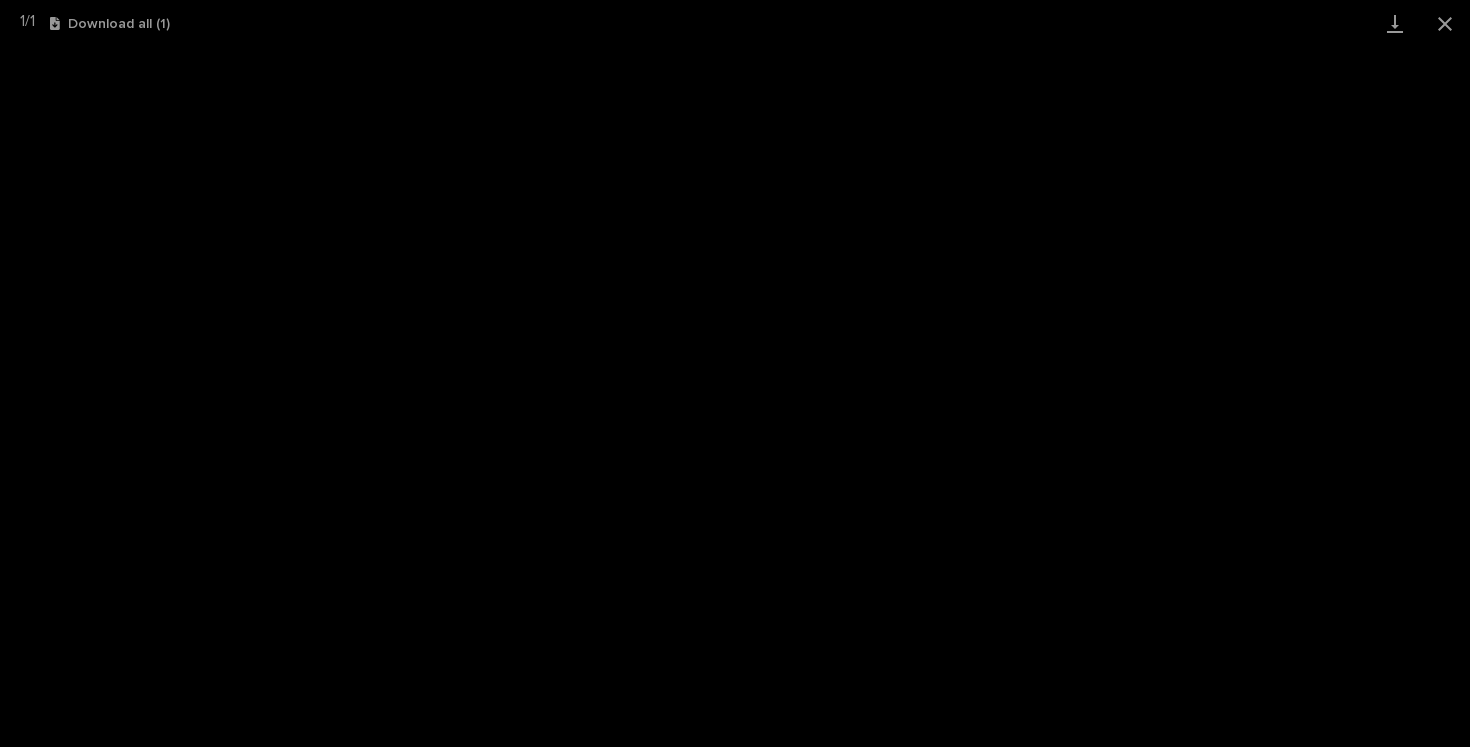 scroll, scrollTop: 0, scrollLeft: 0, axis: both 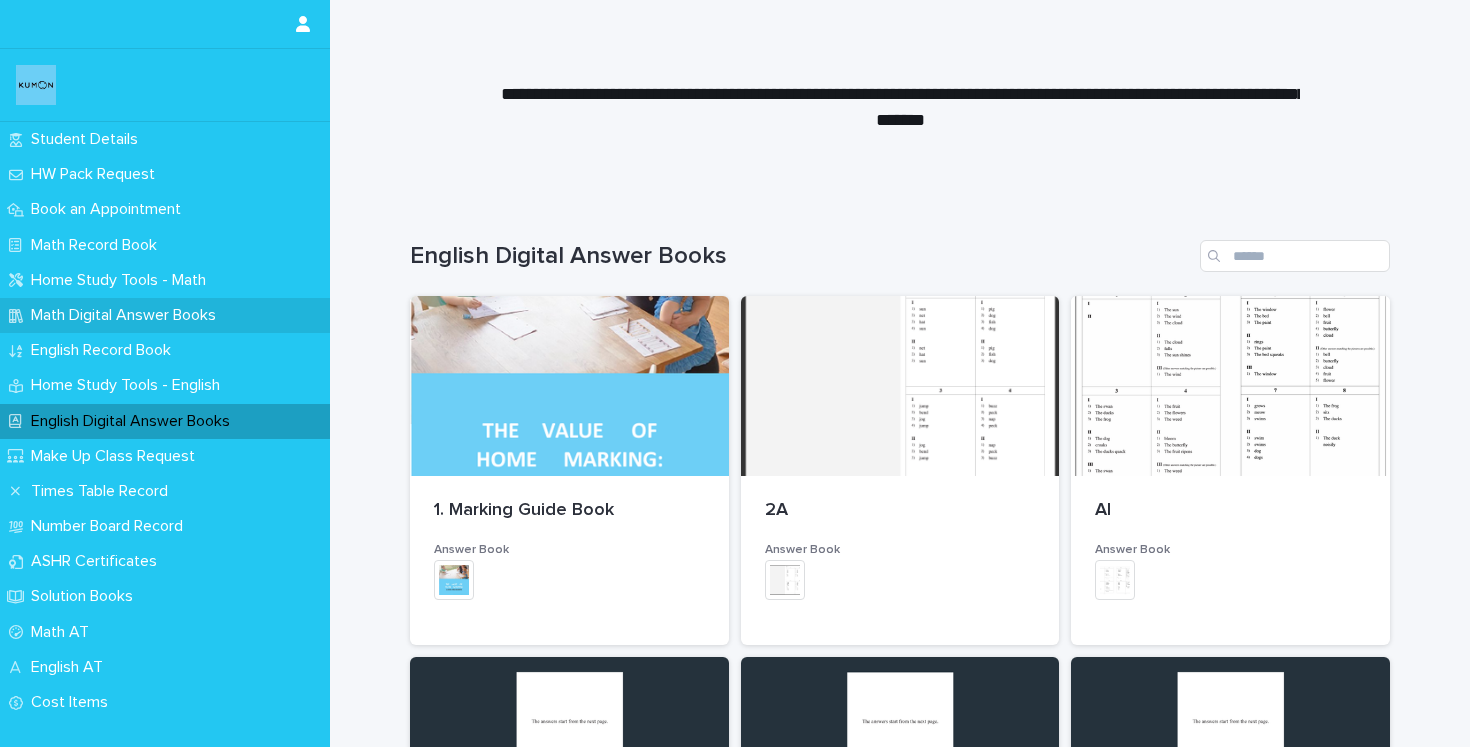 click on "Math Digital Answer Books" at bounding box center [127, 315] 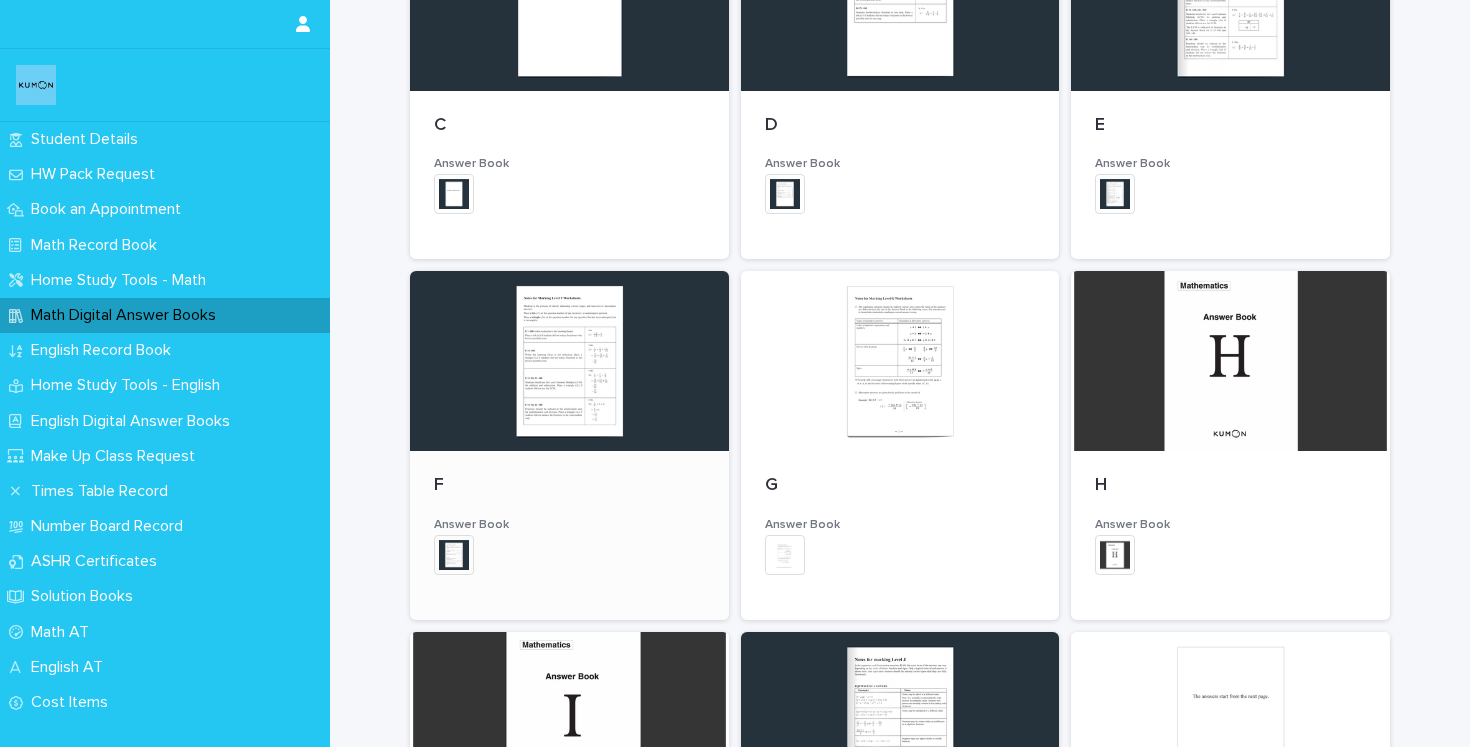 scroll, scrollTop: 560, scrollLeft: 0, axis: vertical 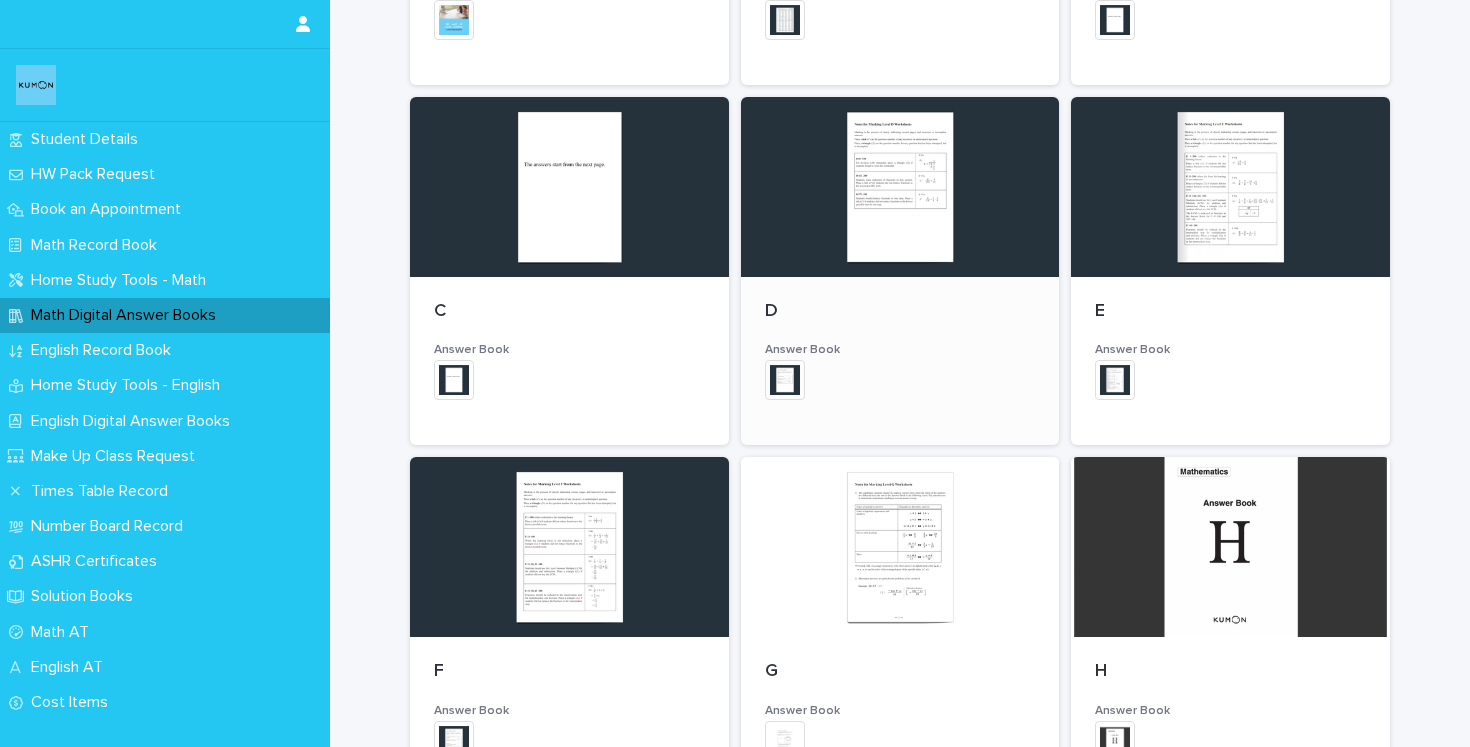 click on "D" at bounding box center (900, 312) 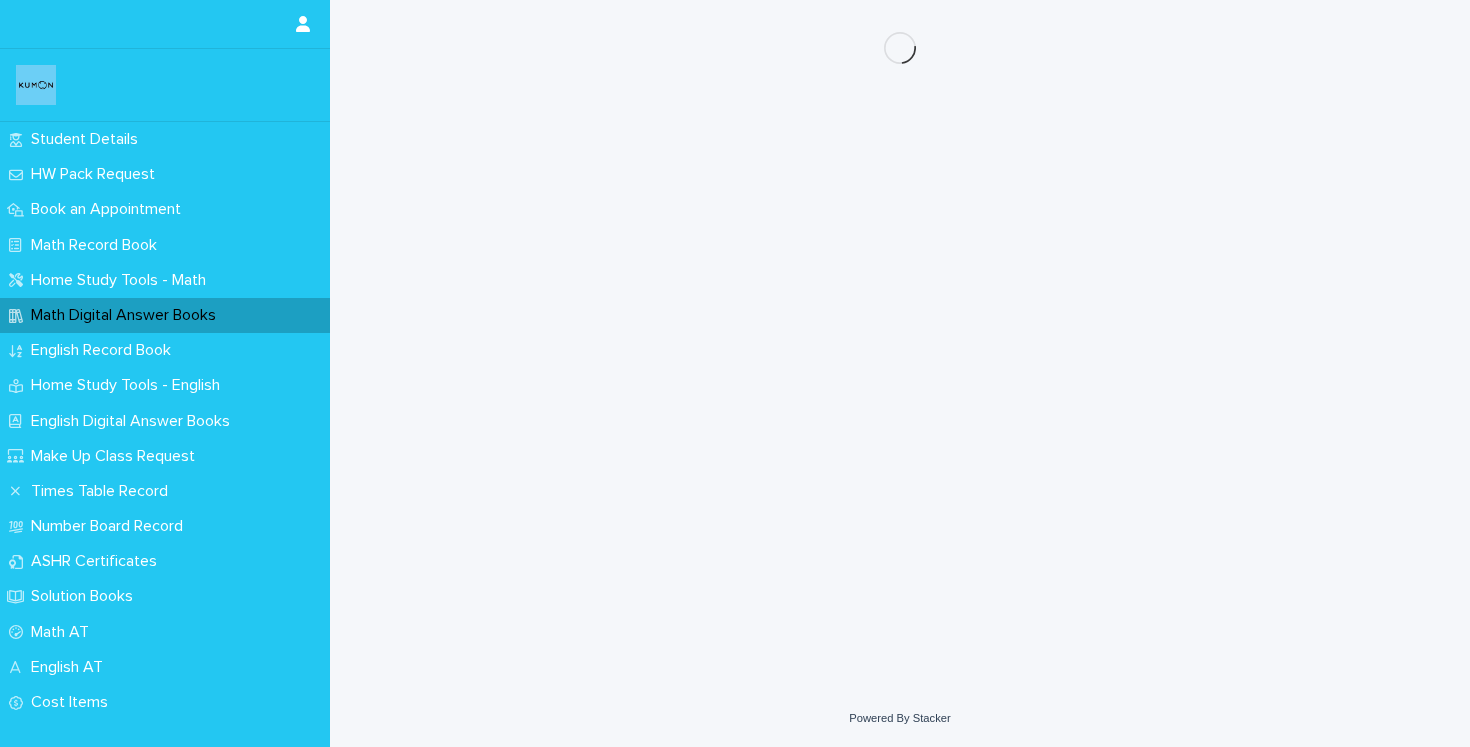 scroll, scrollTop: 0, scrollLeft: 0, axis: both 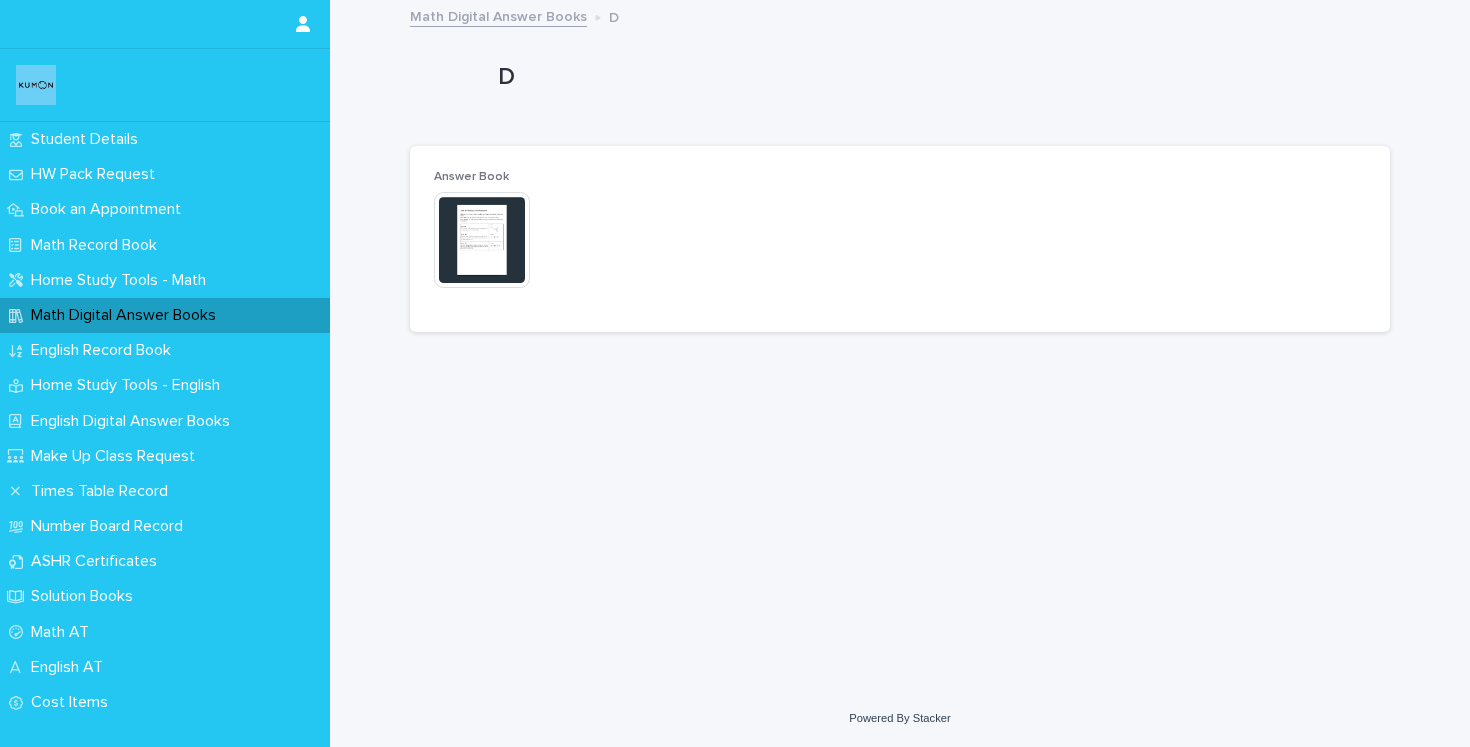 click at bounding box center (482, 240) 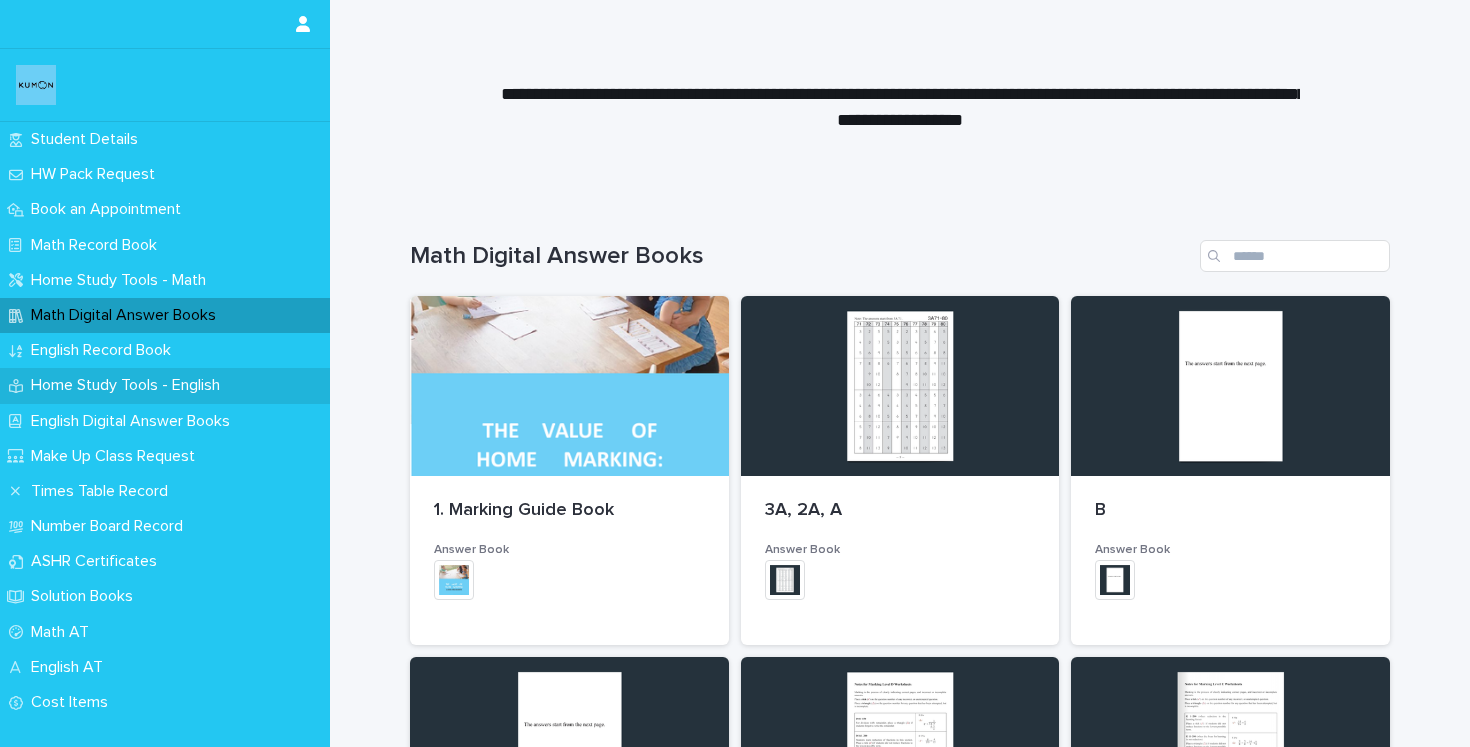 click on "Home Study Tools - English" at bounding box center (165, 385) 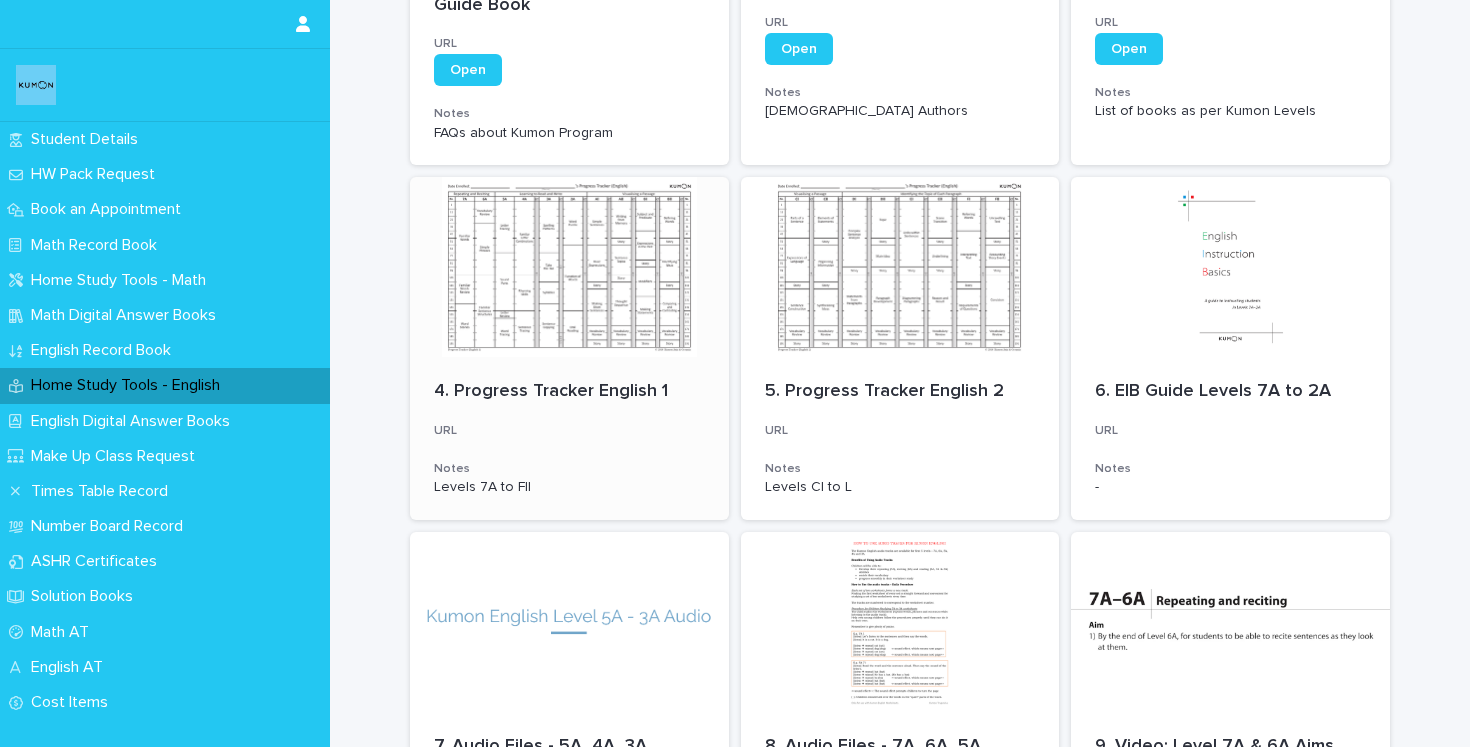 scroll, scrollTop: 499, scrollLeft: 0, axis: vertical 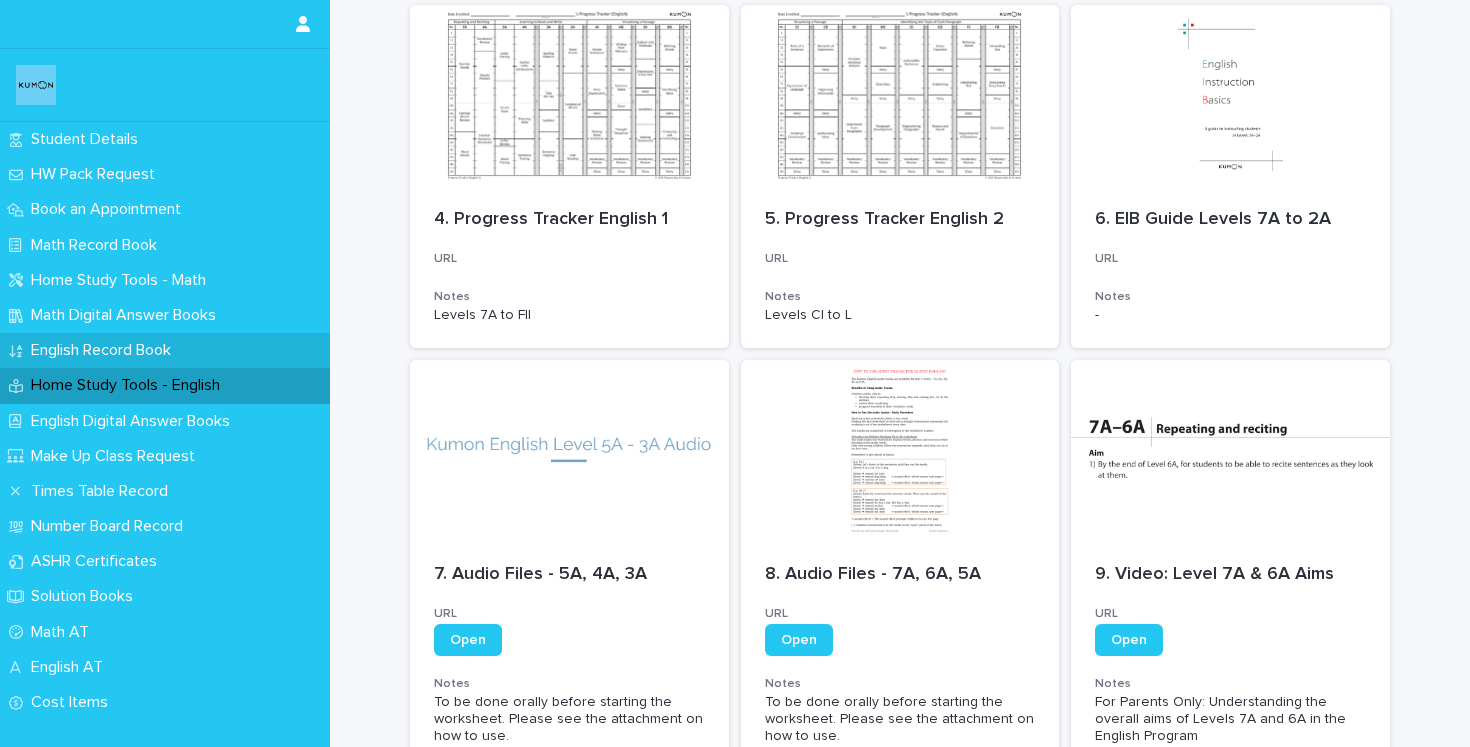 click on "English Record Book" at bounding box center [165, 350] 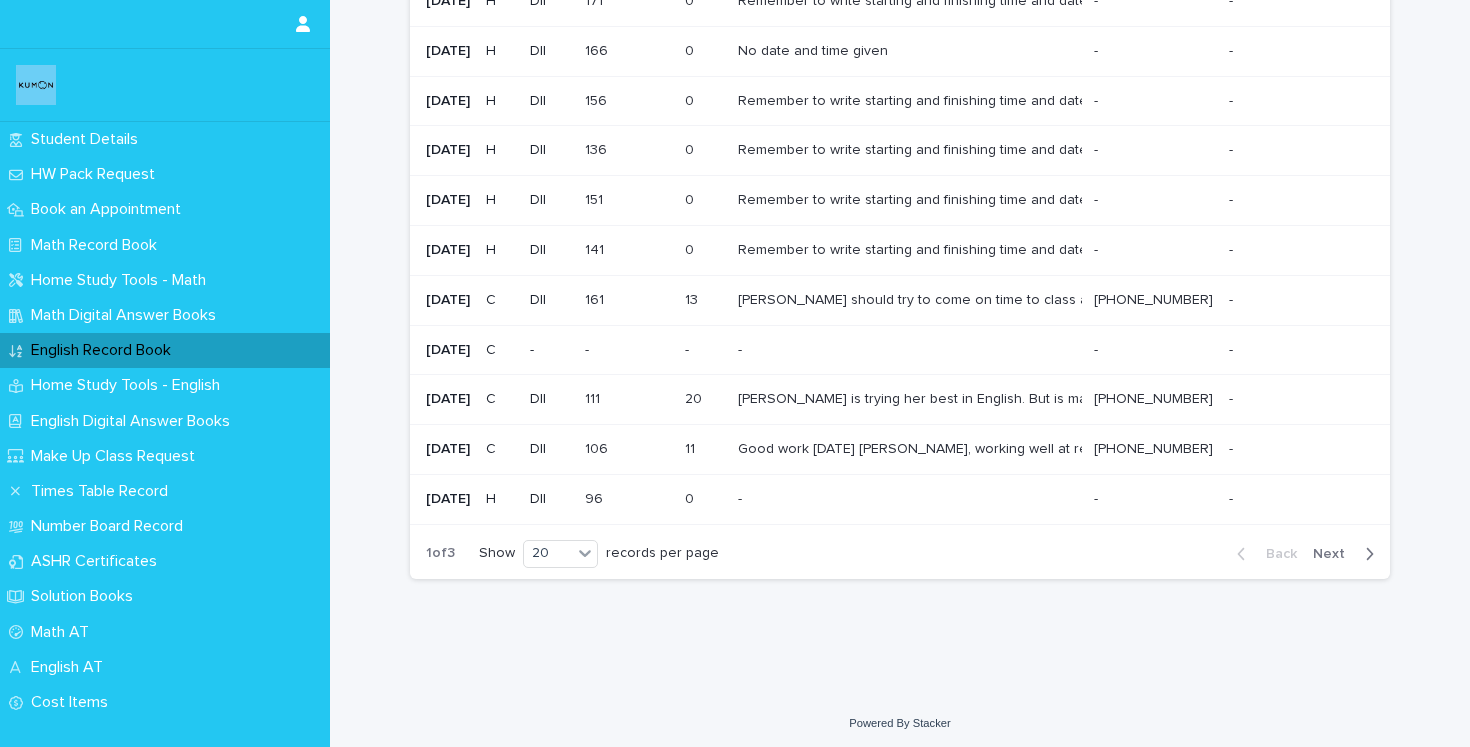 scroll, scrollTop: 621, scrollLeft: 0, axis: vertical 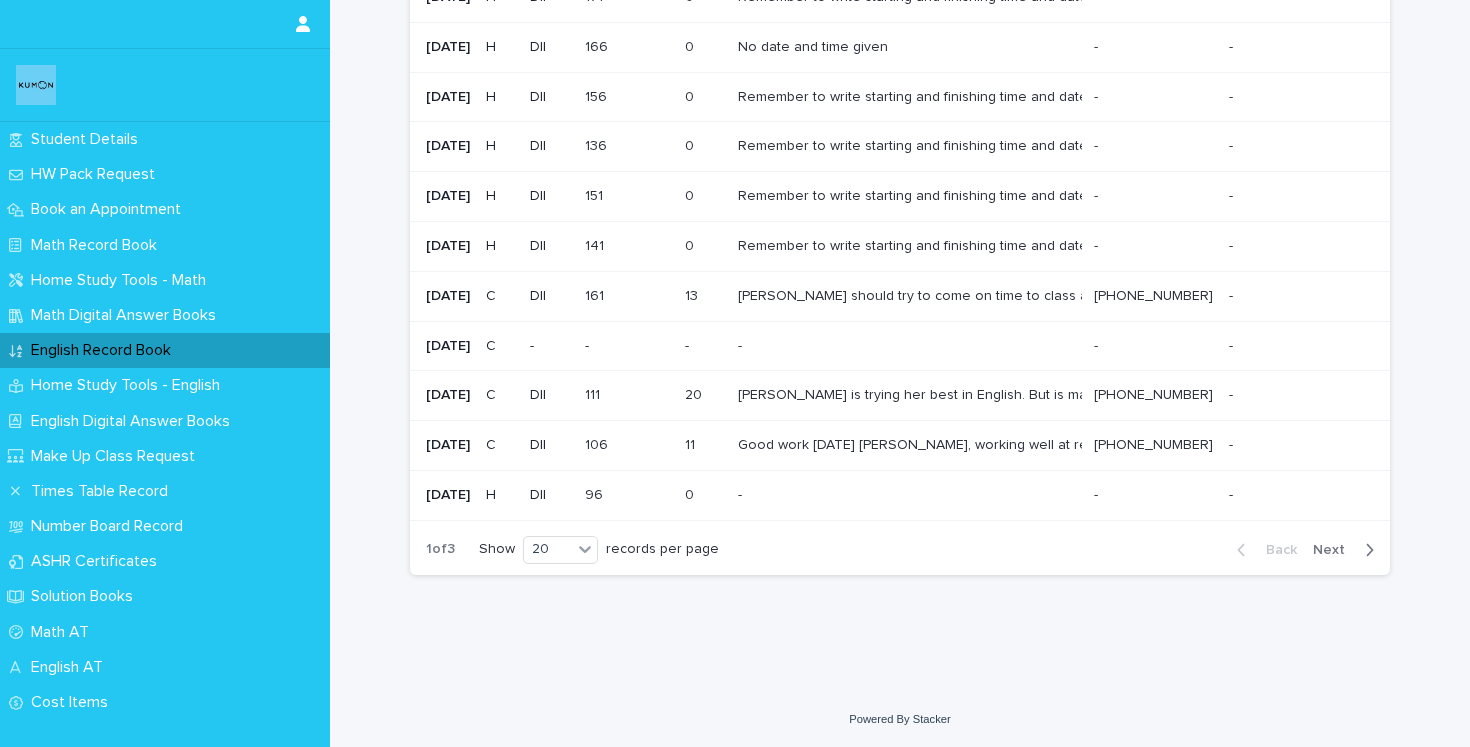 click on "Good work [DATE] [PERSON_NAME], working well at reading passages and filling in questions about them keep up the good work." at bounding box center [910, 443] 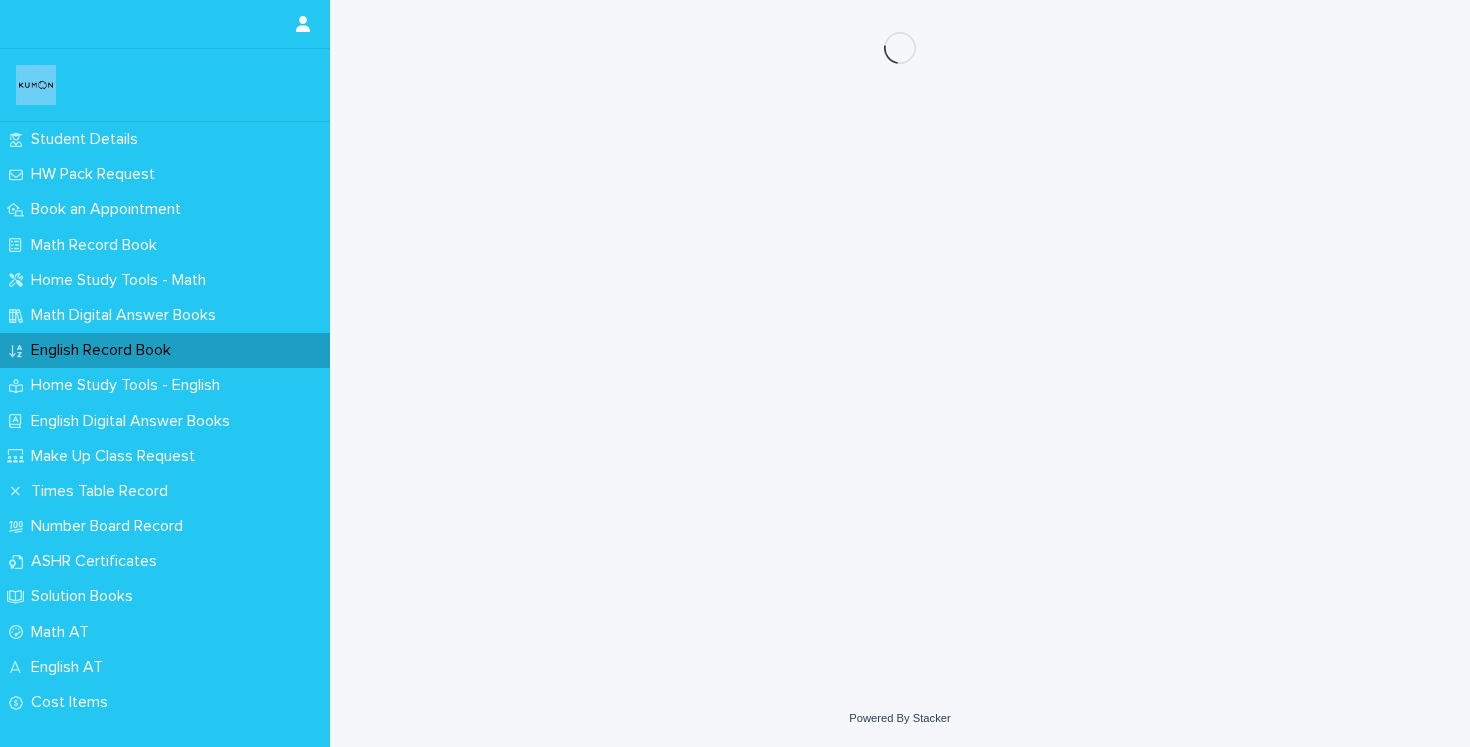 scroll, scrollTop: 0, scrollLeft: 0, axis: both 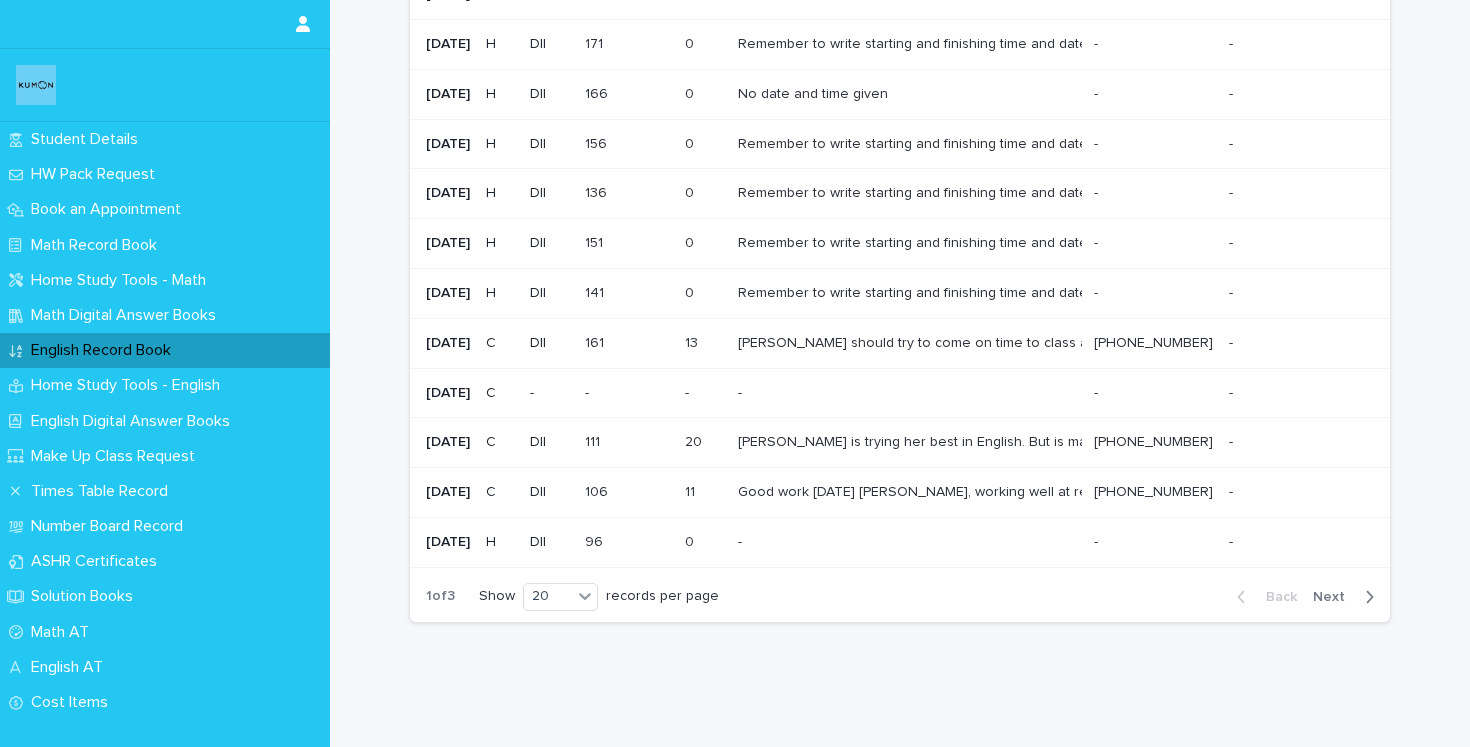 click on "[PERSON_NAME] is trying her best in English. But is making a lot of mistakes, sometimes just writing random excerpts from the text in her answers that don’t even make sense. She has the potential but is not trying at the moment. Keep working hard." at bounding box center [908, 442] 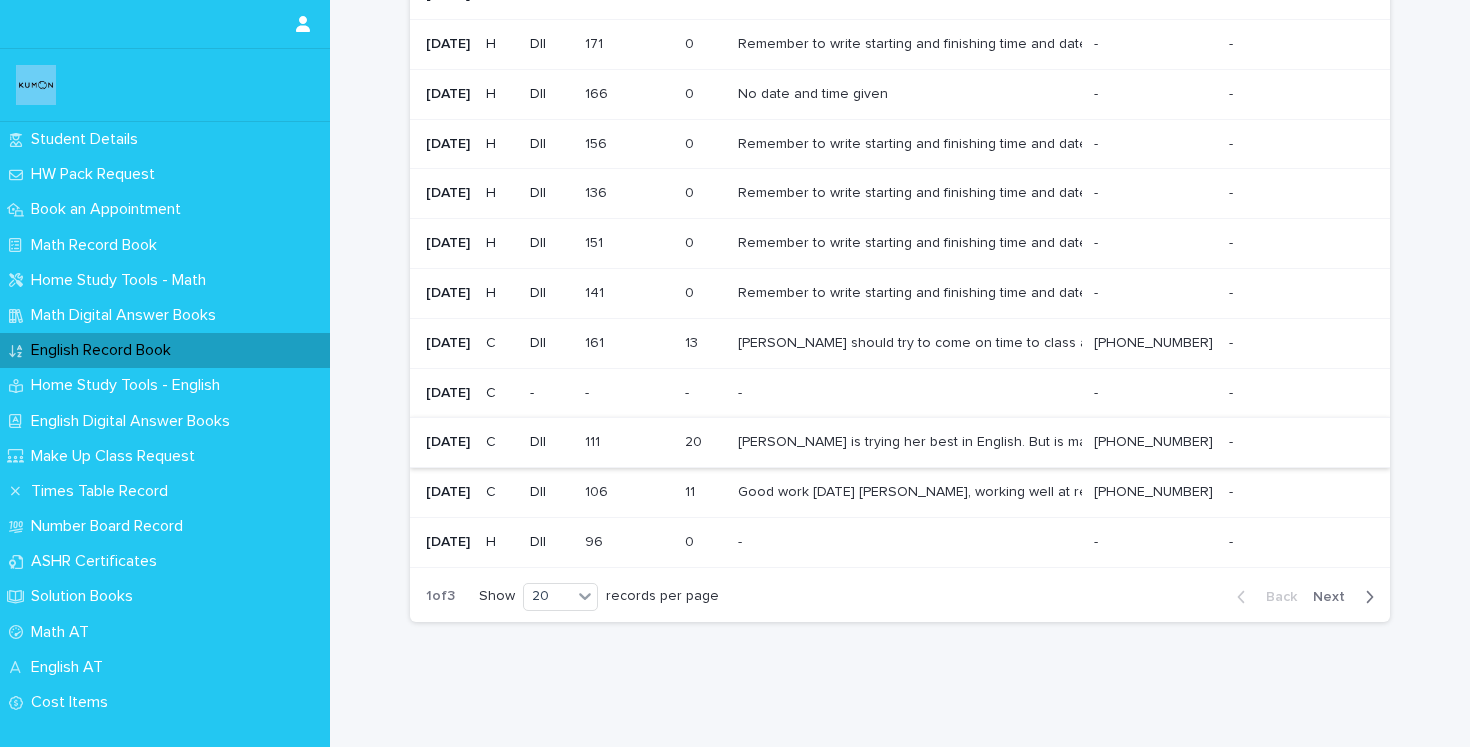 scroll, scrollTop: 0, scrollLeft: 0, axis: both 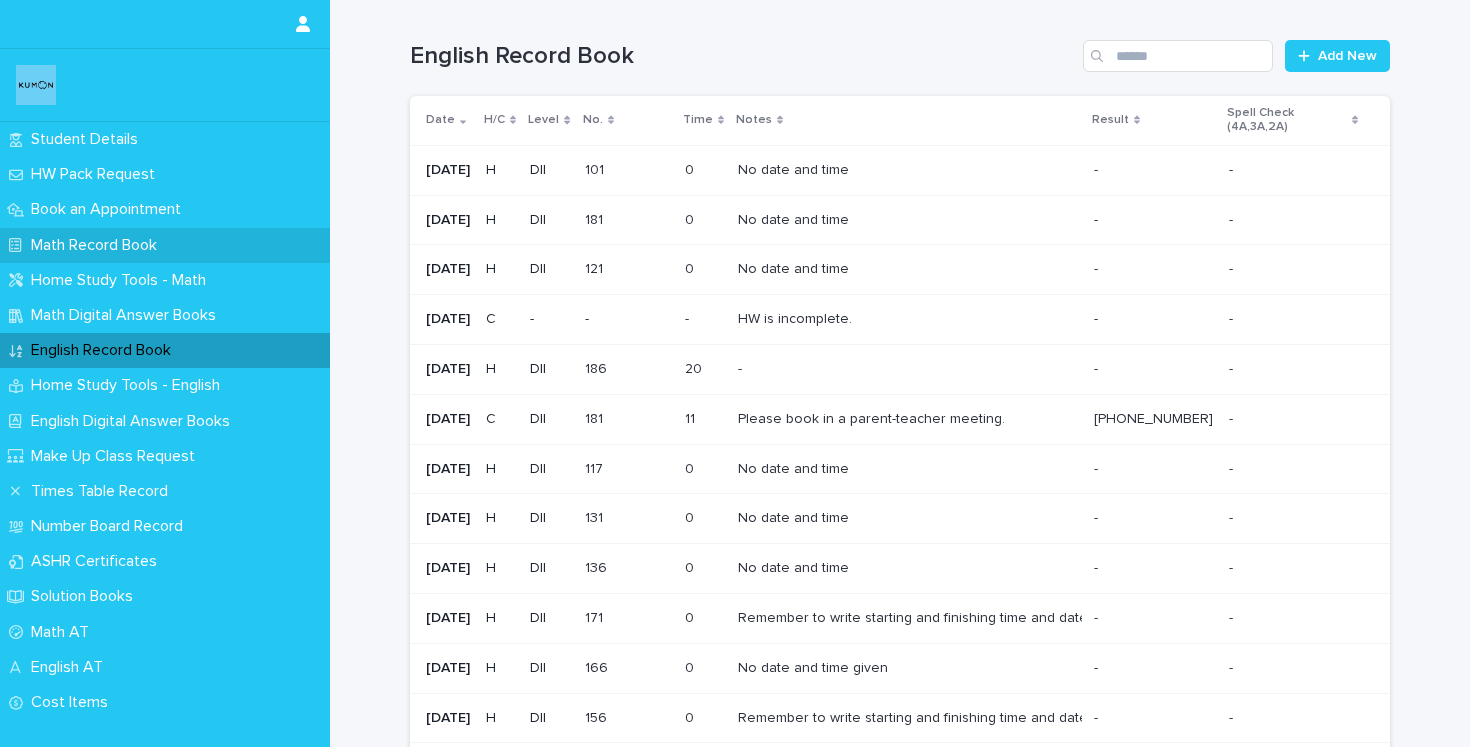 click on "Math Record Book" at bounding box center (98, 245) 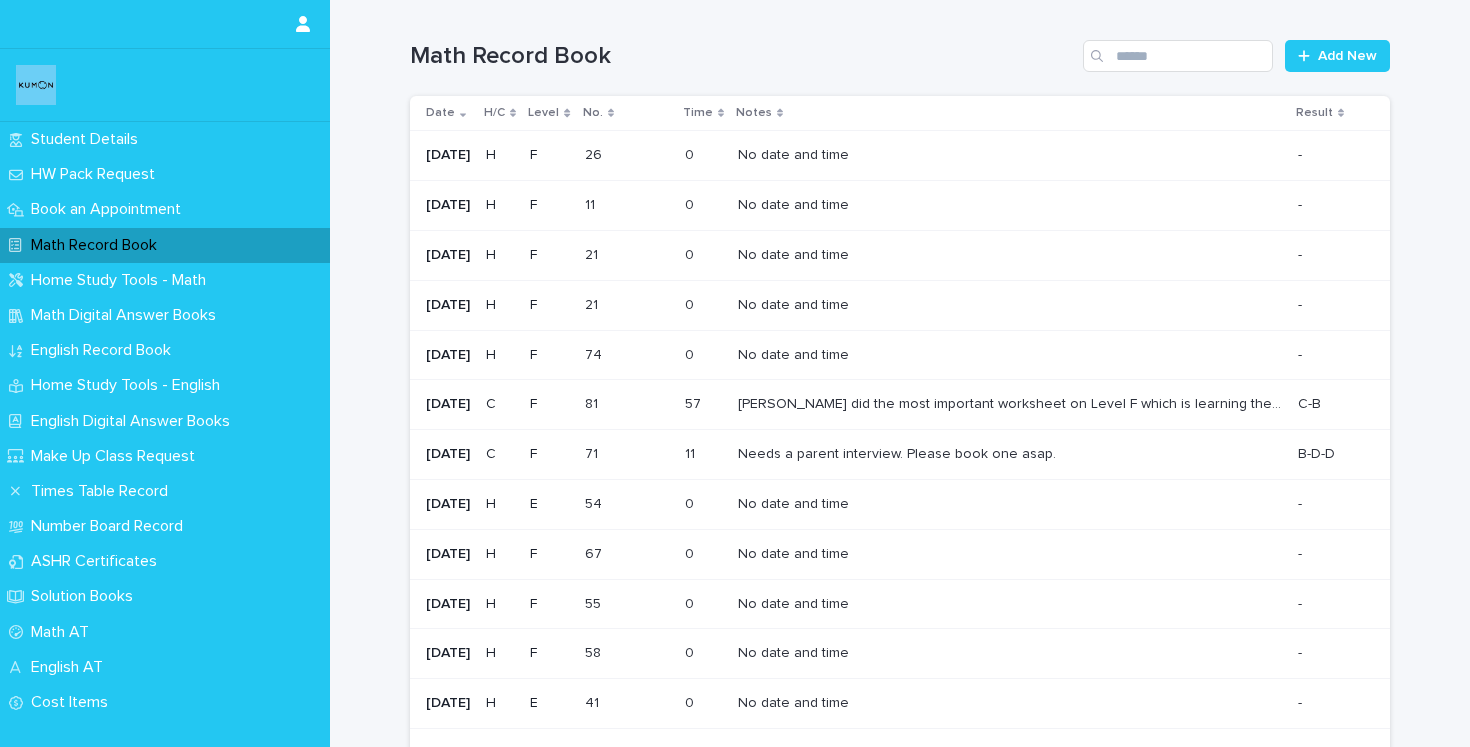 click on "57 57" at bounding box center [703, 404] 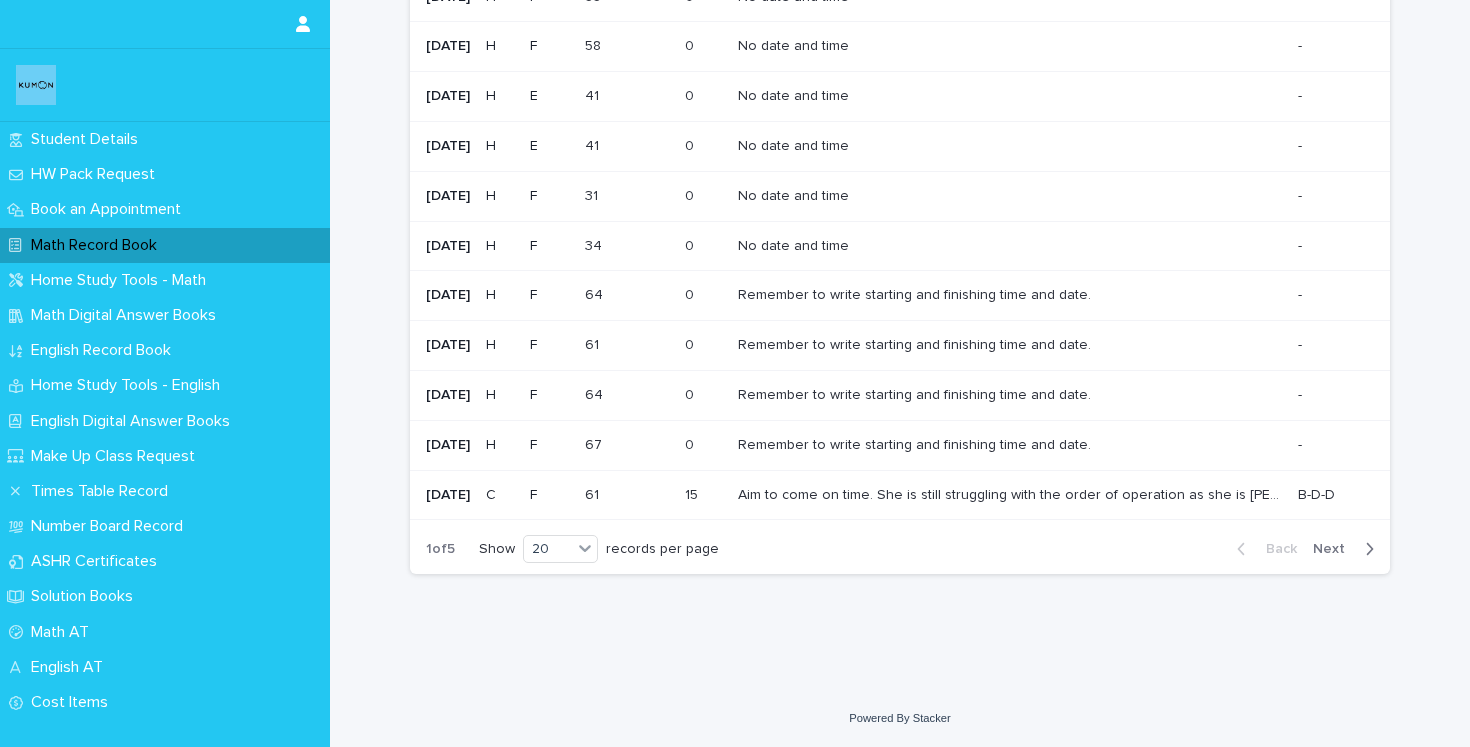 scroll, scrollTop: 606, scrollLeft: 0, axis: vertical 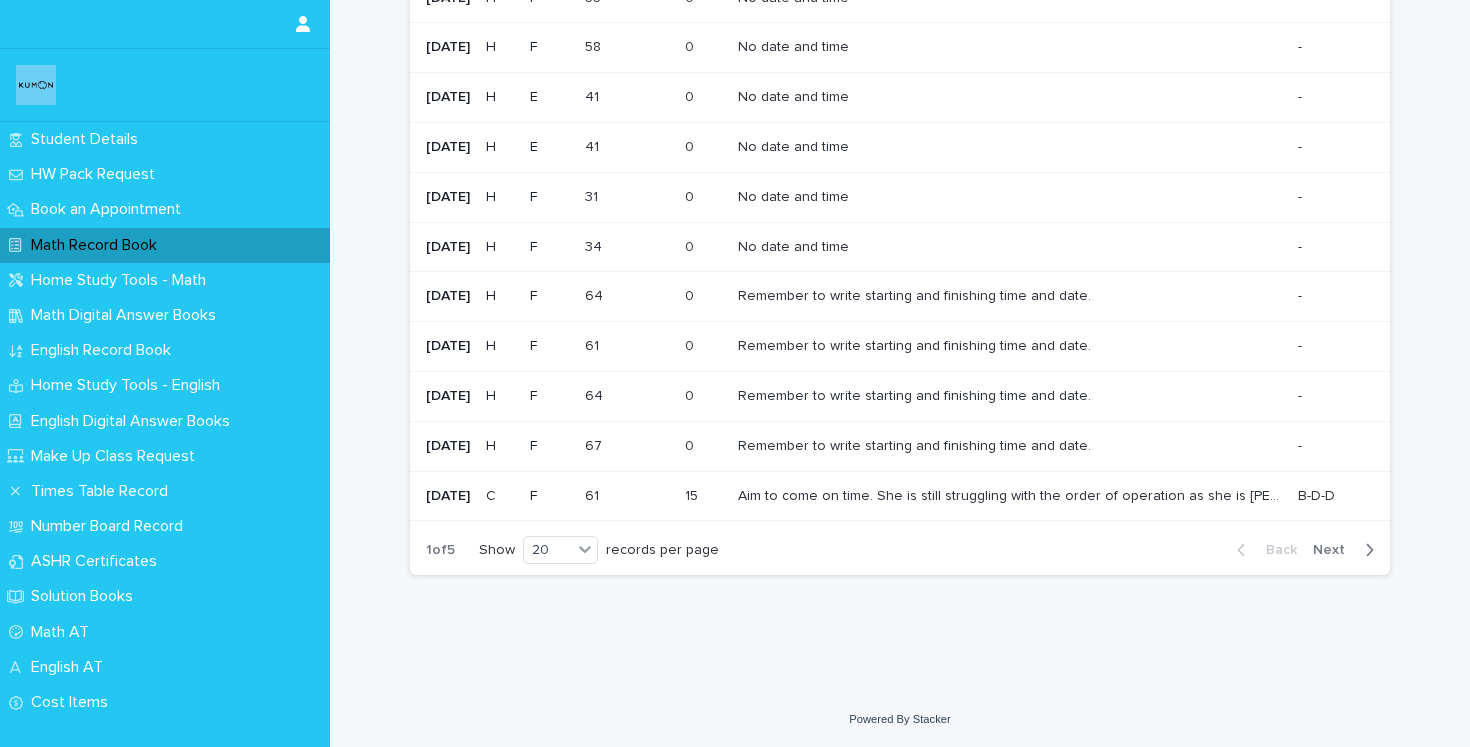 click on "Aim to come on time. She is still struggling with the order of operation as she is [PERSON_NAME] too much into in. Please book a parent teachers meeting as soon as possible to discuss the progress of the student. Aim to come on time. She is still struggling with the order of operation as she is [PERSON_NAME] too much into in. Please book a parent teachers meeting as soon as possible to discuss the progress of the student." at bounding box center [1010, 496] 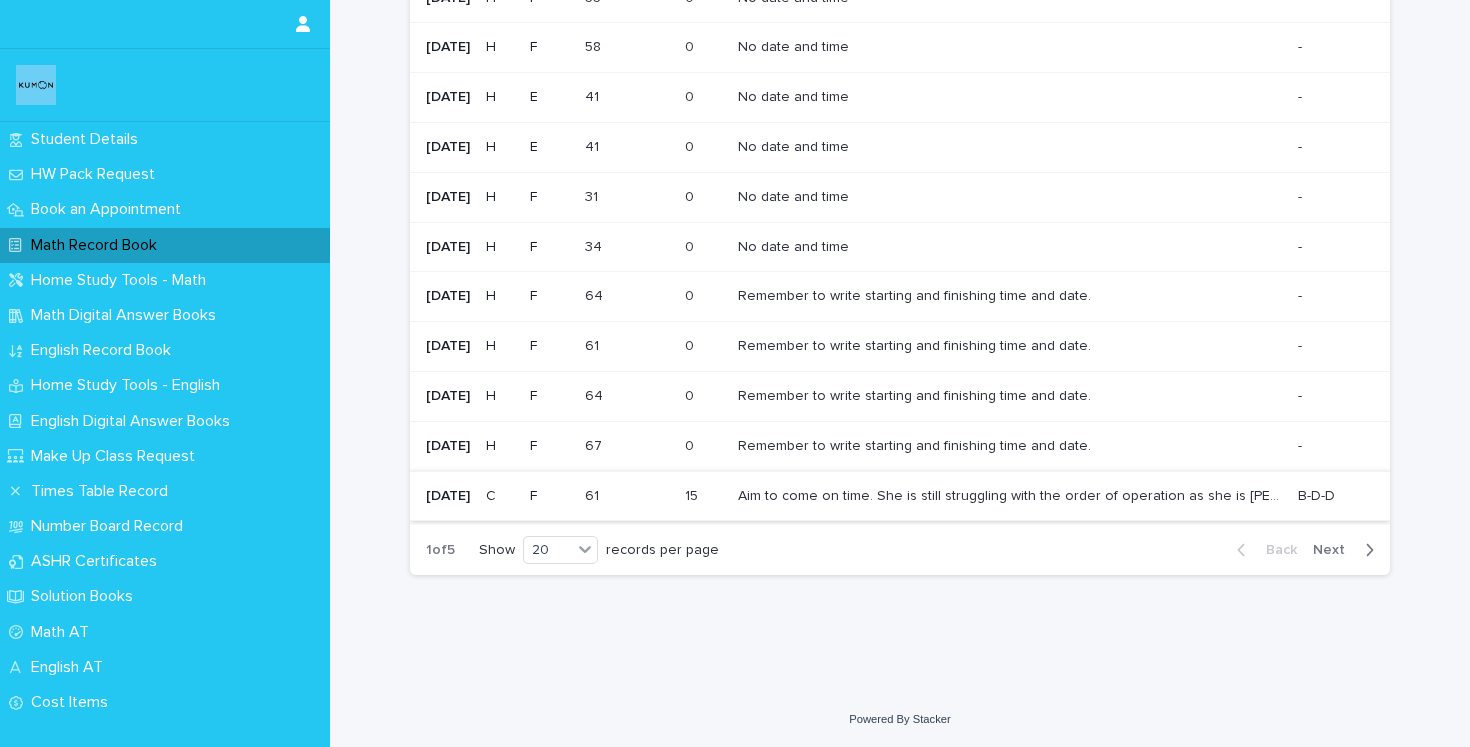 scroll, scrollTop: 0, scrollLeft: 0, axis: both 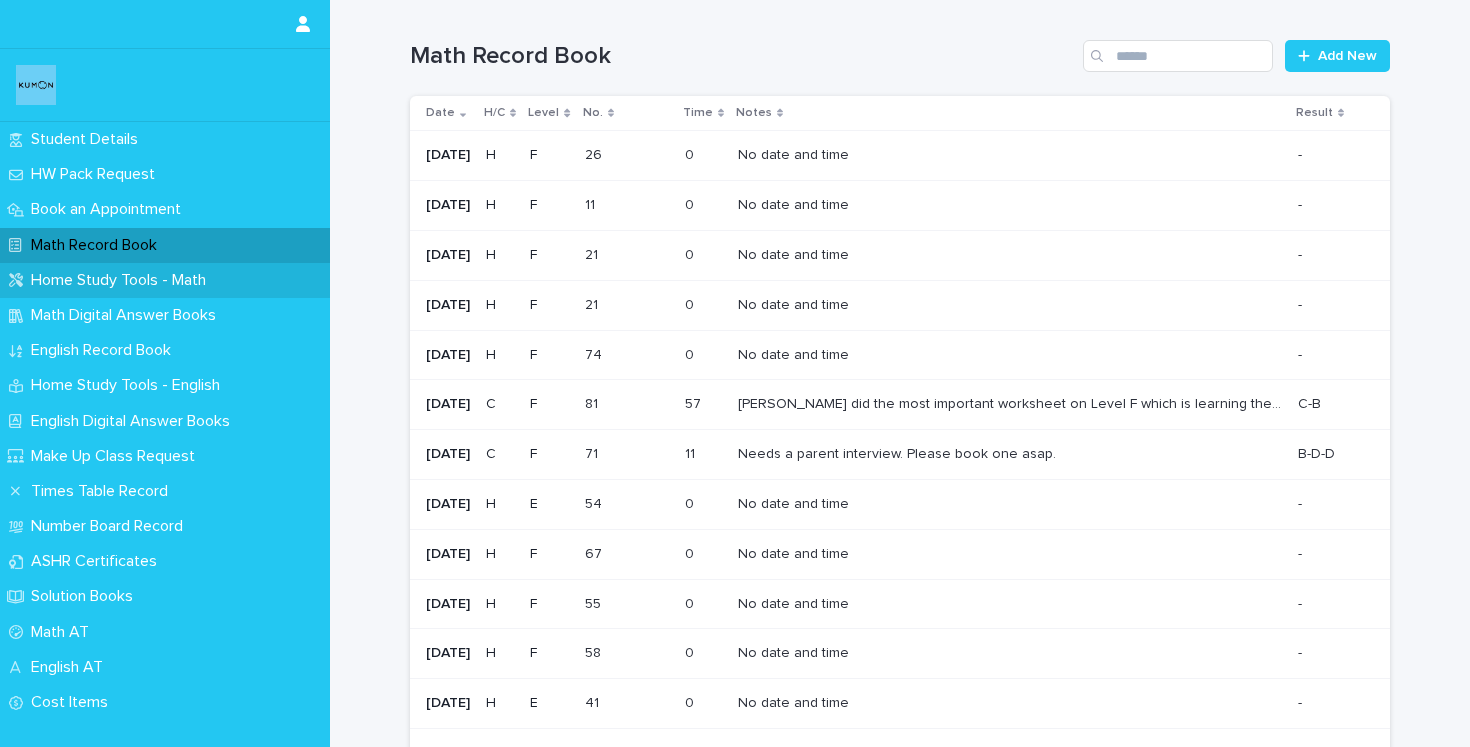 click on "Home Study Tools - Math" at bounding box center (165, 280) 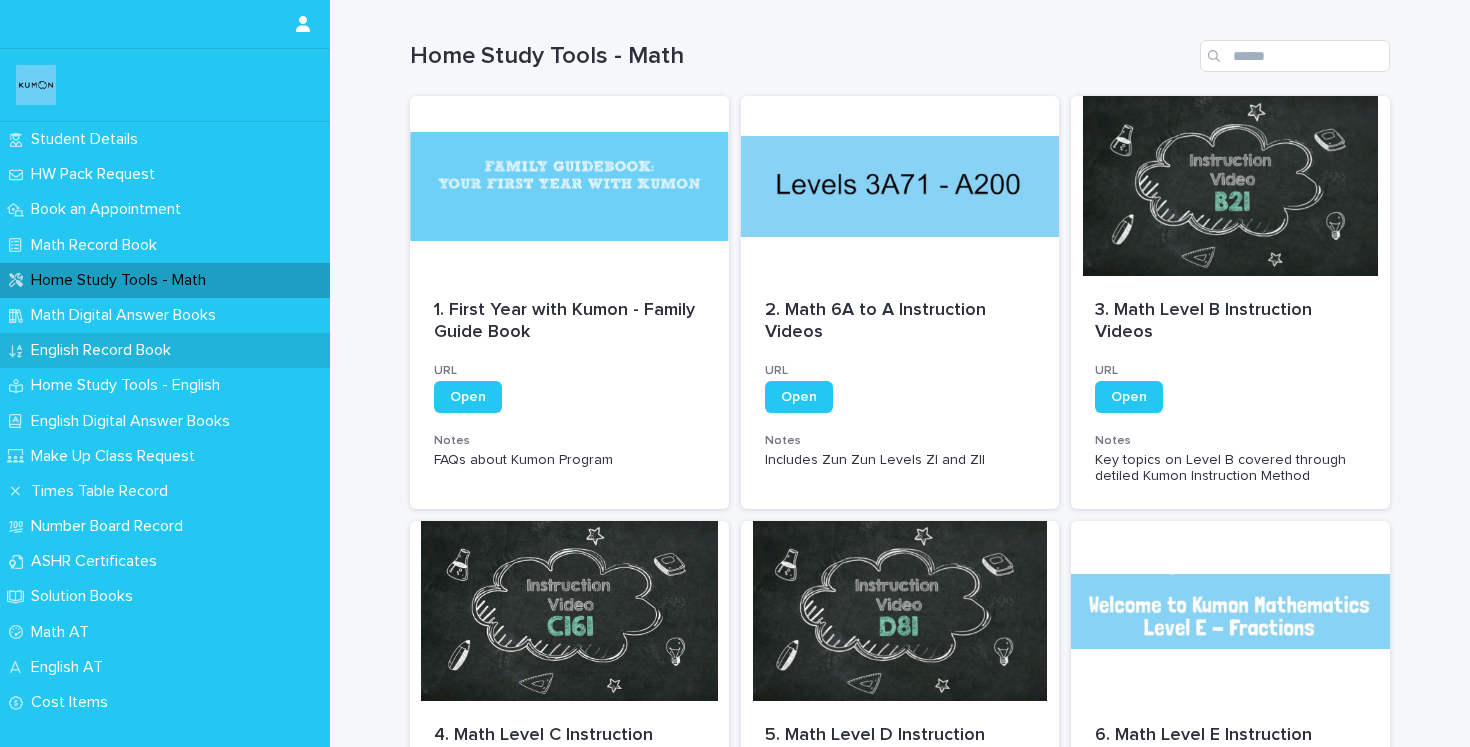 click on "English Record Book" at bounding box center [165, 350] 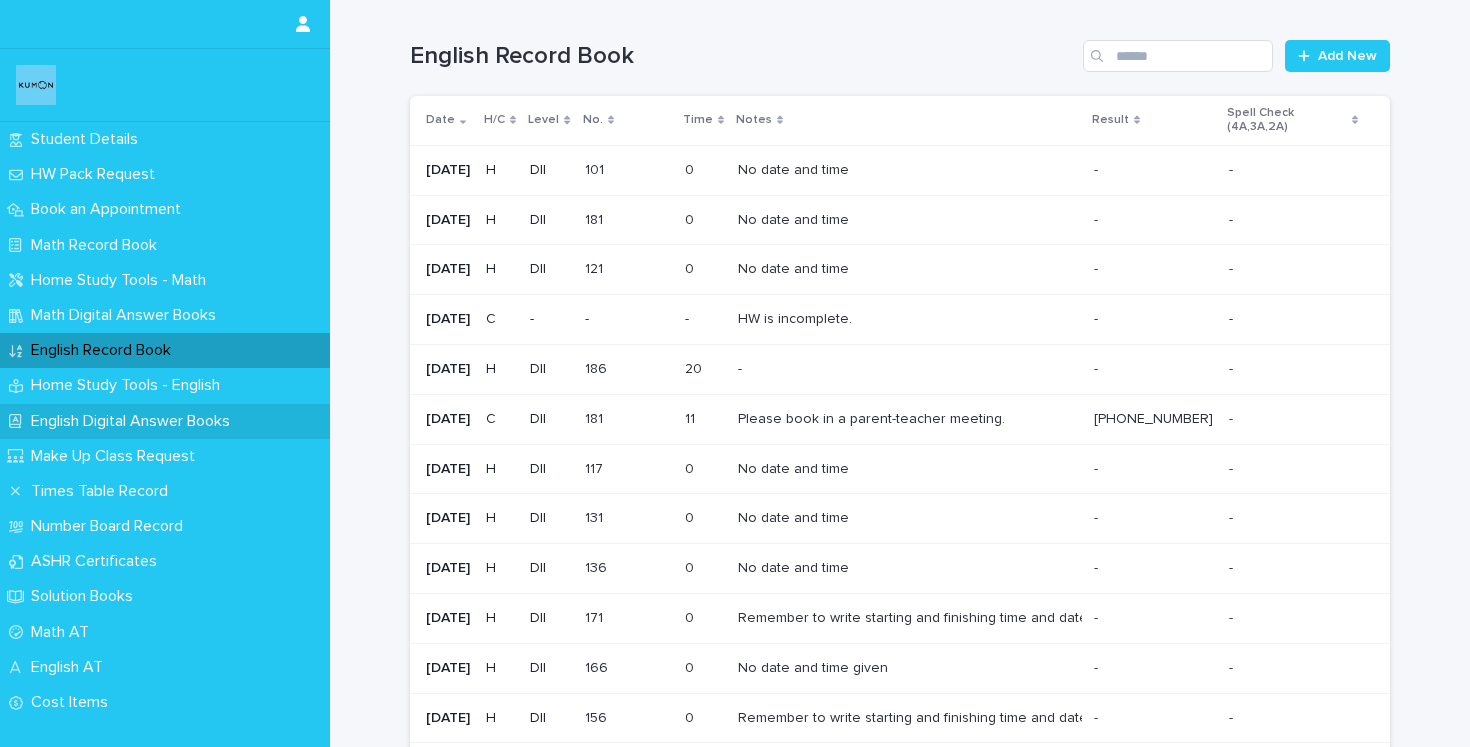 click on "English Digital Answer Books" at bounding box center (165, 421) 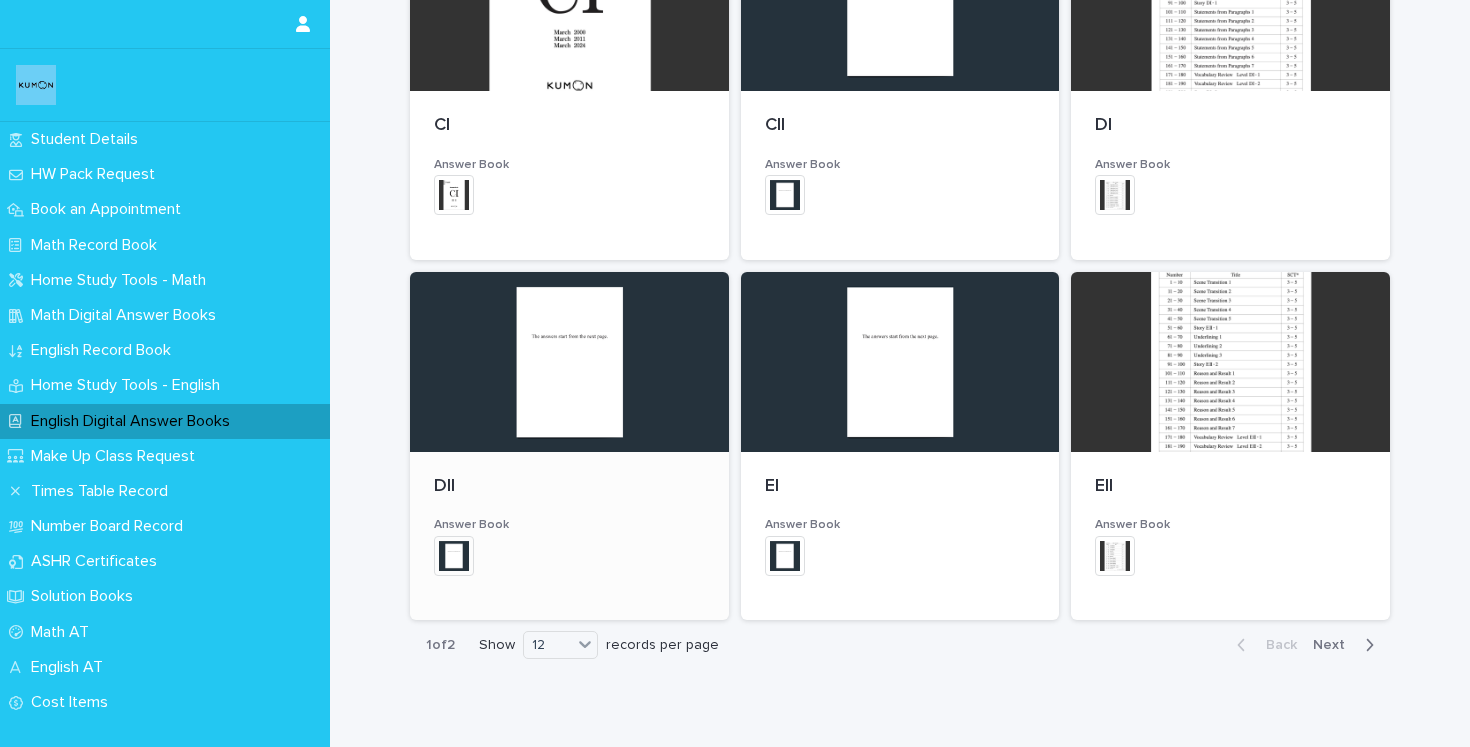 scroll, scrollTop: 1104, scrollLeft: 0, axis: vertical 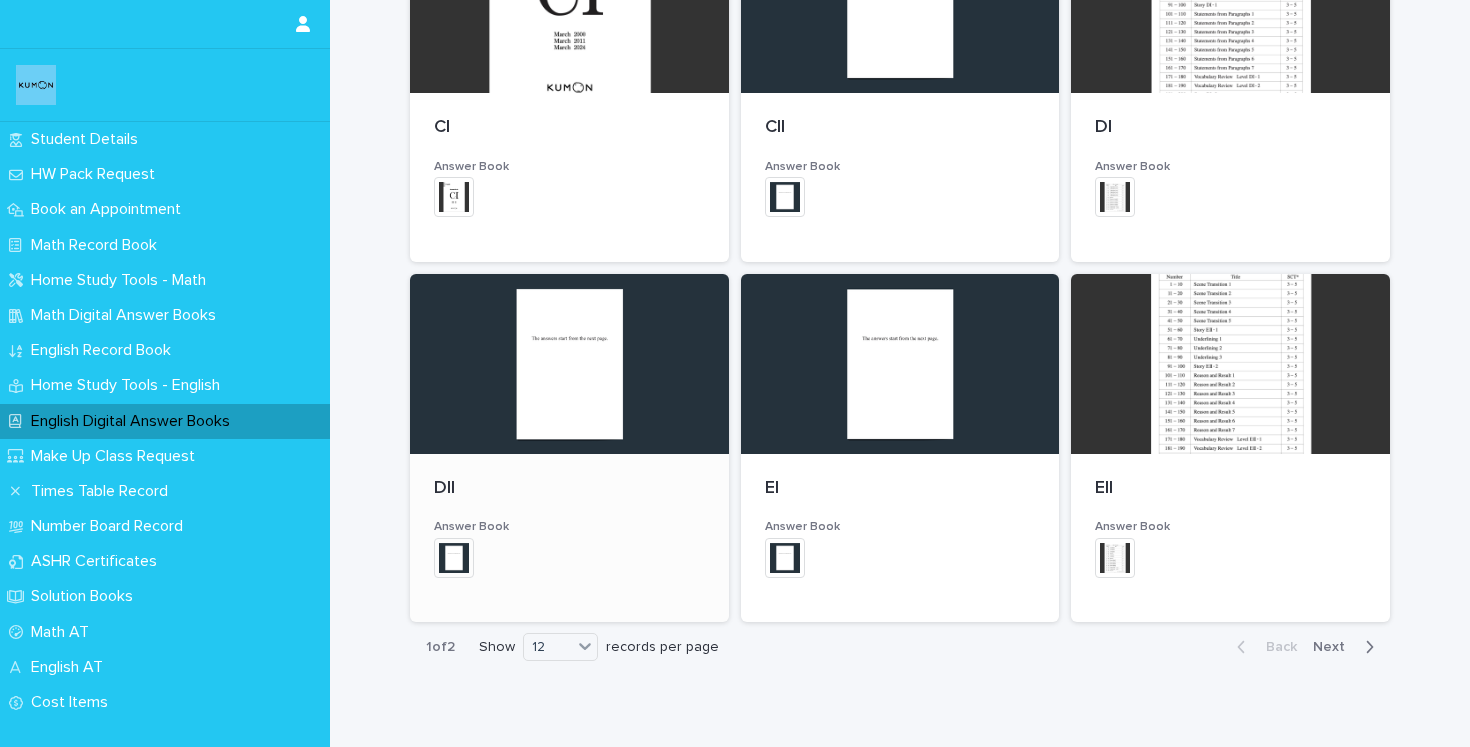 click on "Answer Book" at bounding box center [569, 527] 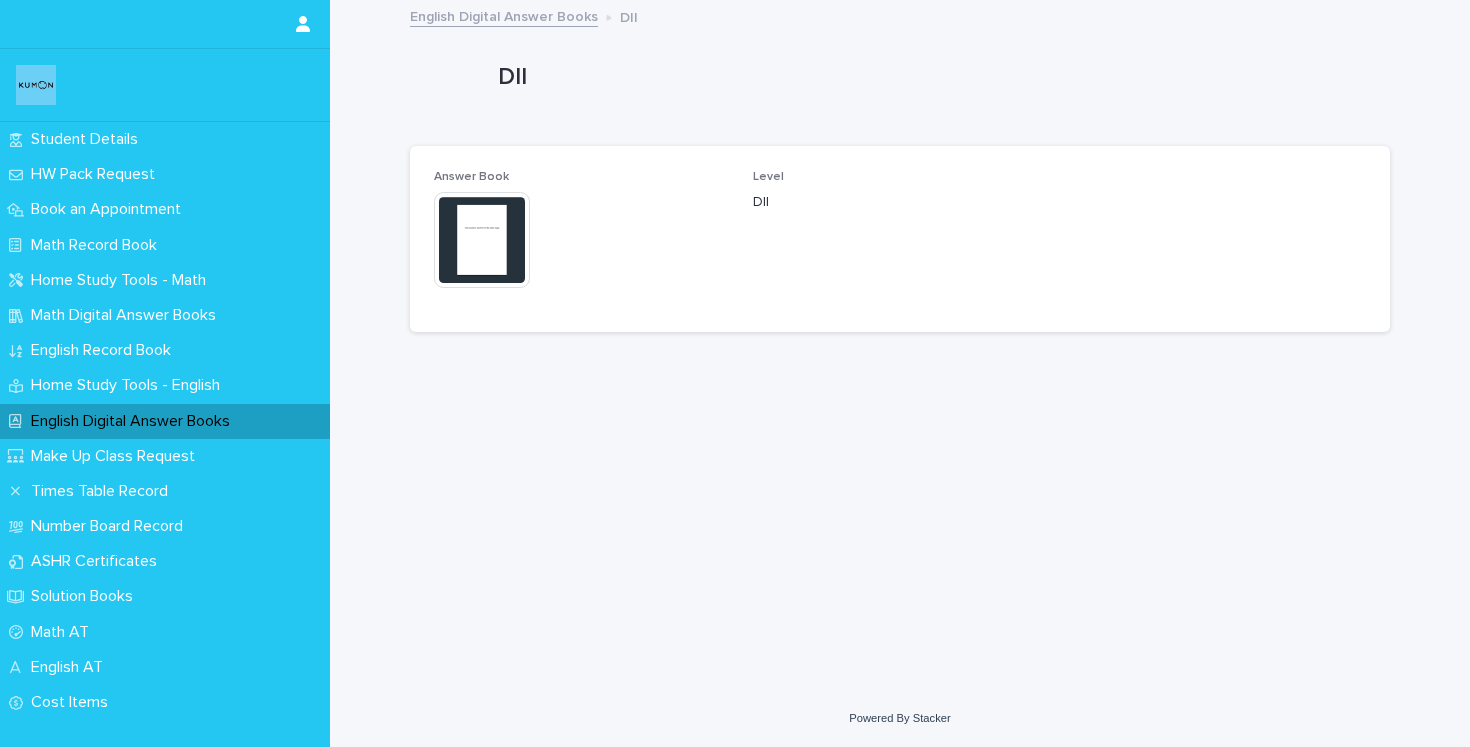 click at bounding box center [482, 240] 